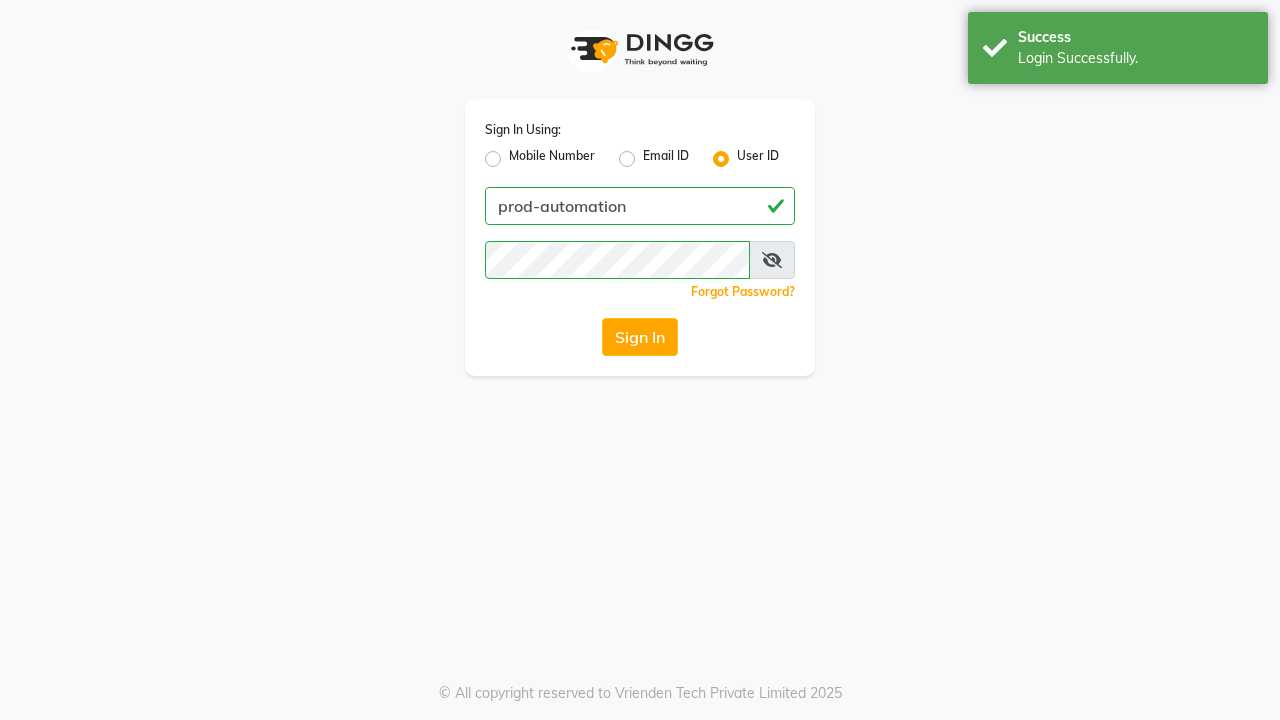 scroll, scrollTop: 0, scrollLeft: 0, axis: both 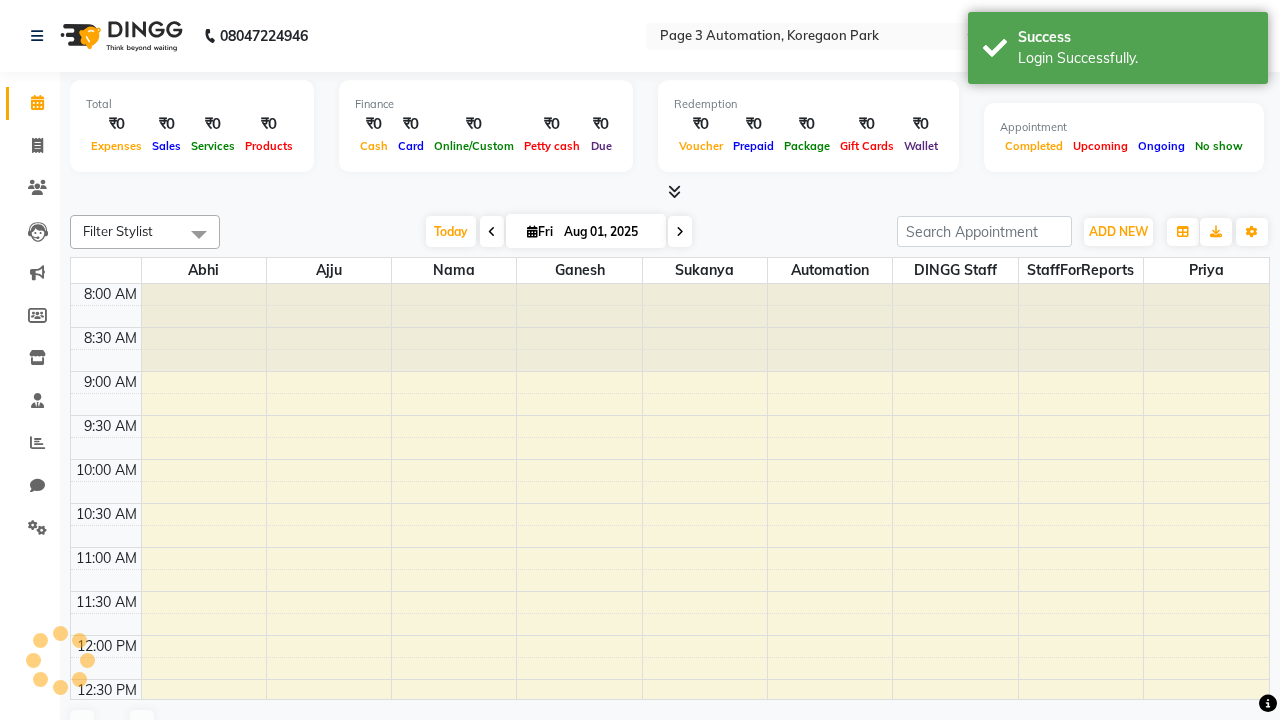 select on "en" 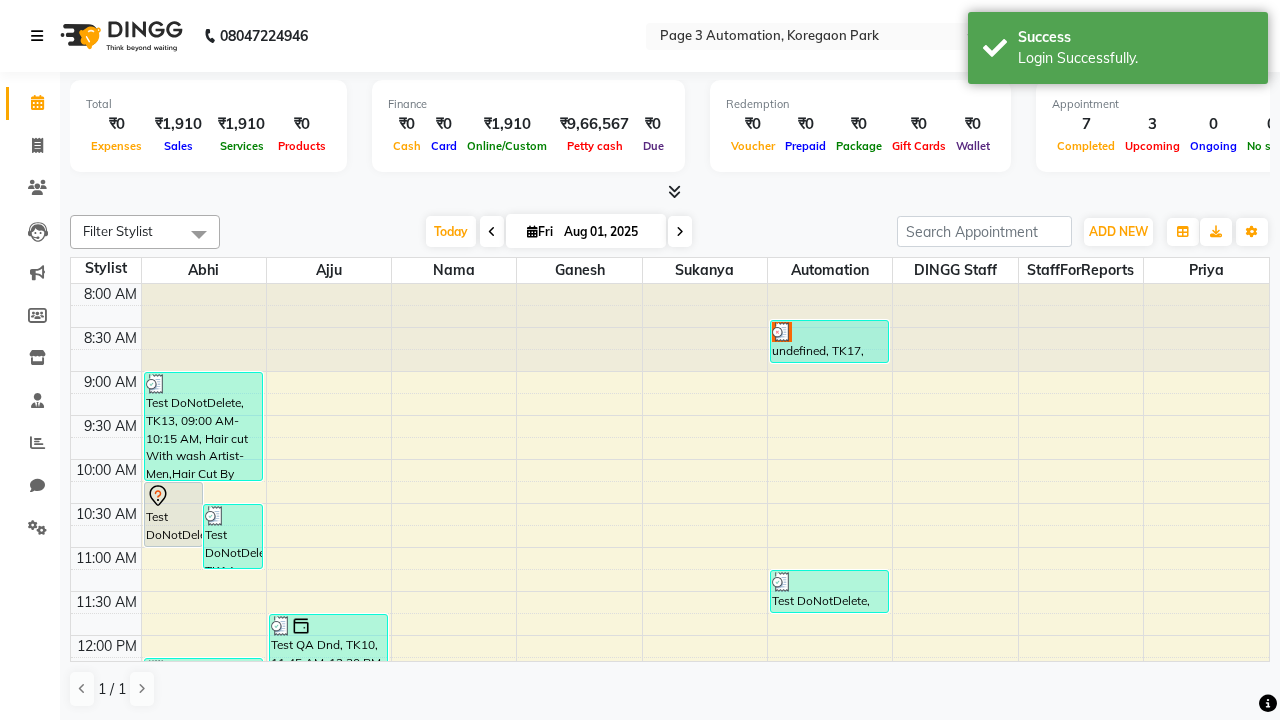 click at bounding box center (37, 36) 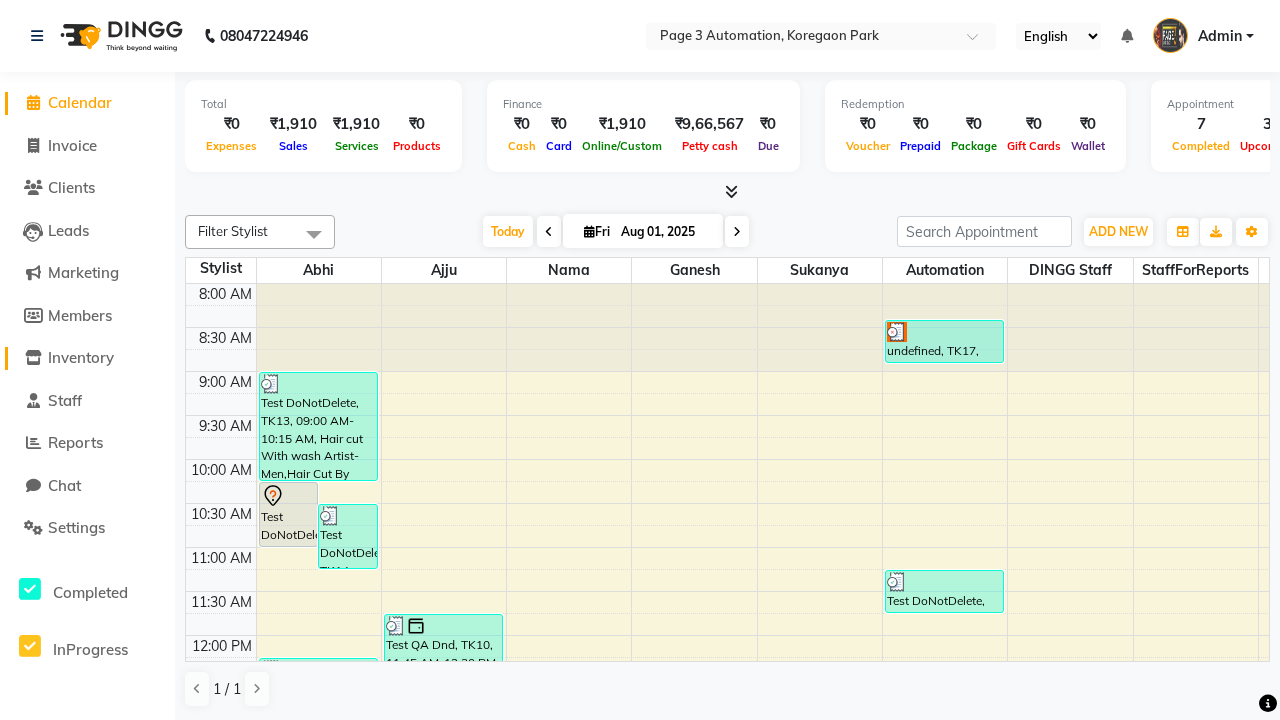 click on "Inventory" 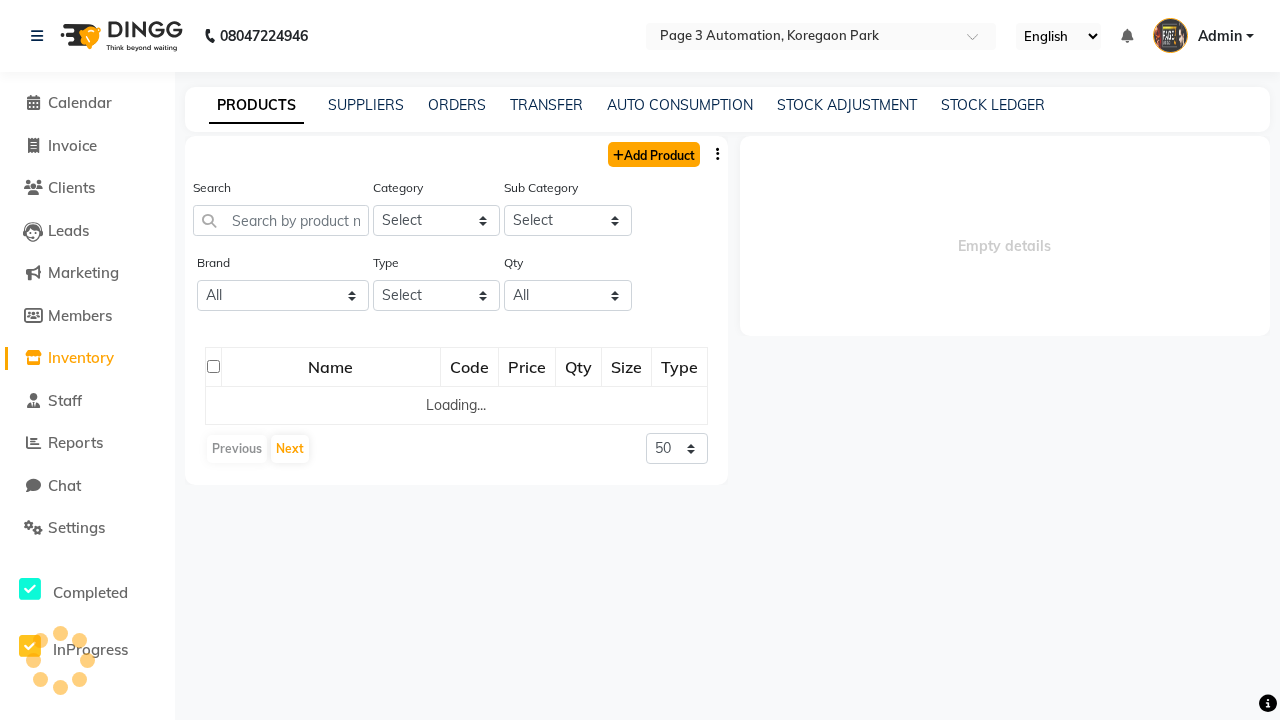 click on "Add Product" 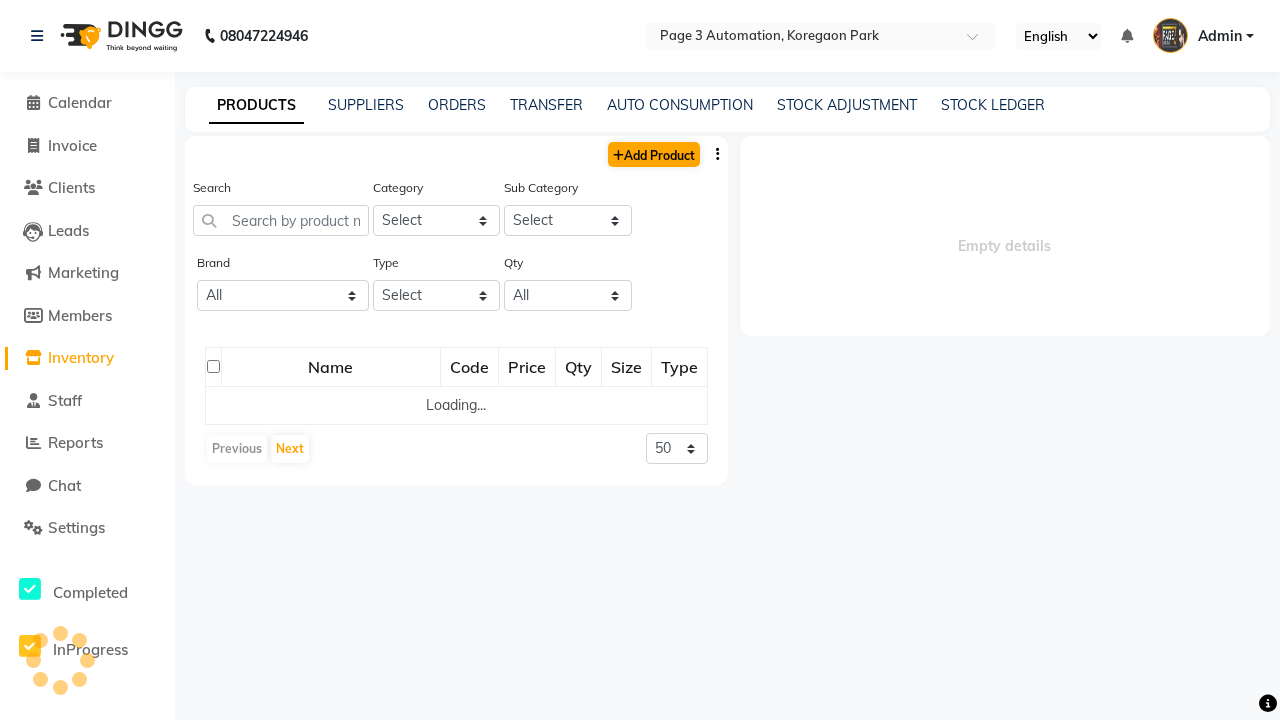 select on "true" 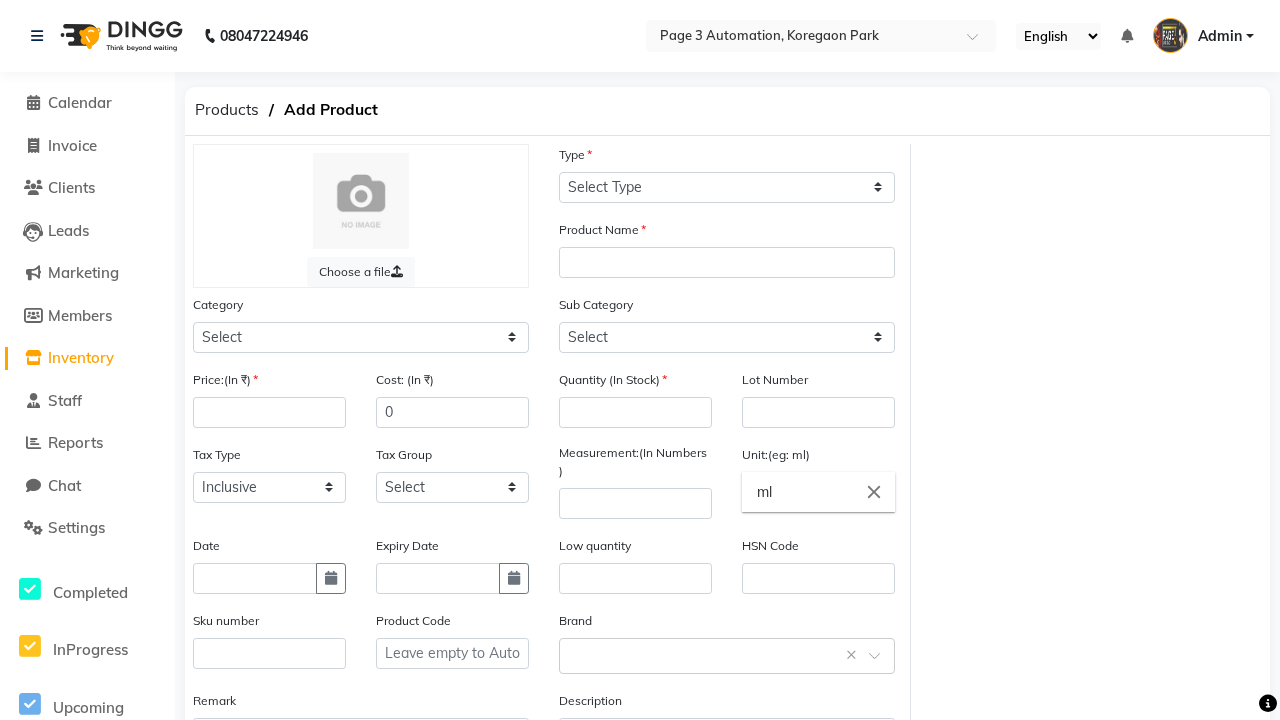 select on "C" 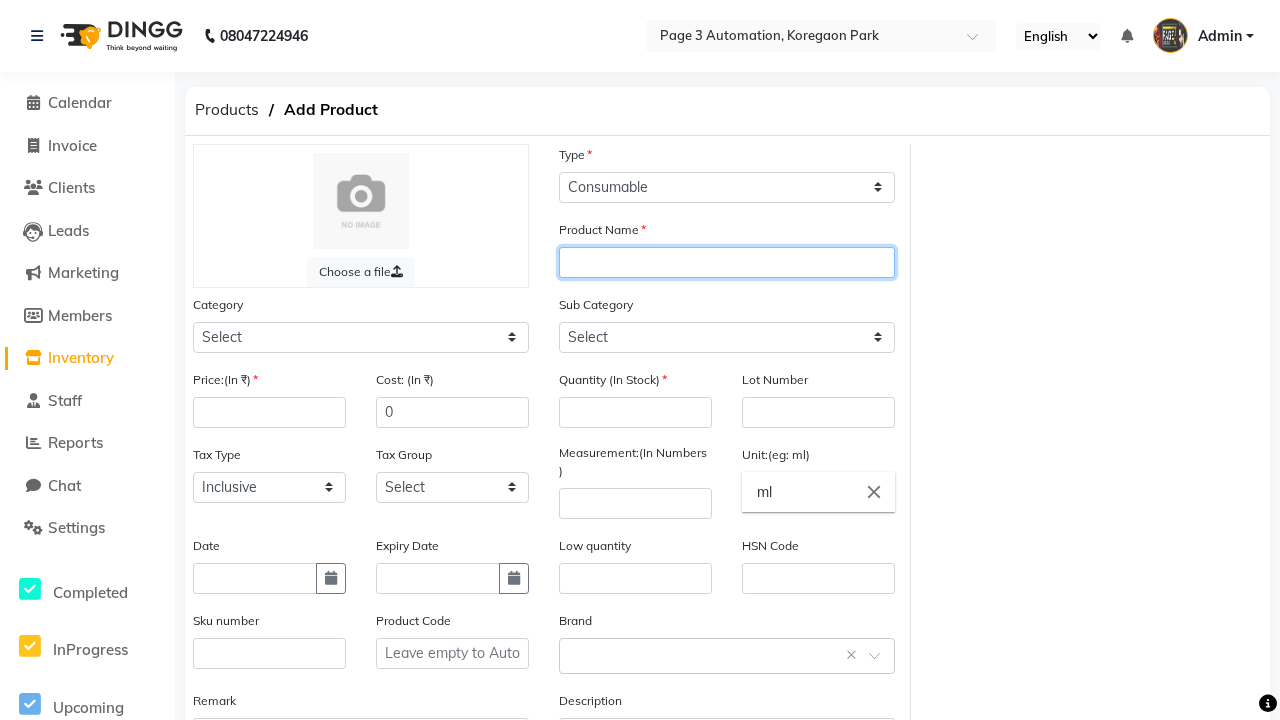 type on "Add Product By Automation rSfuq" 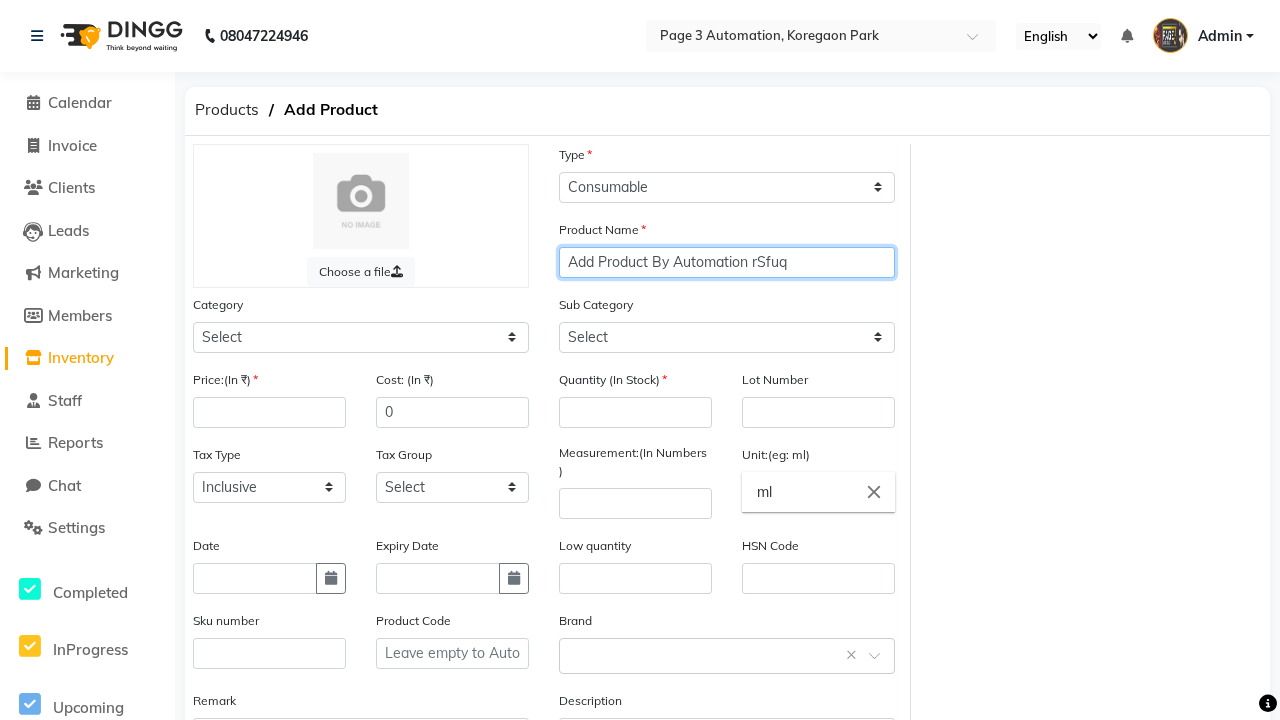 select on "1000" 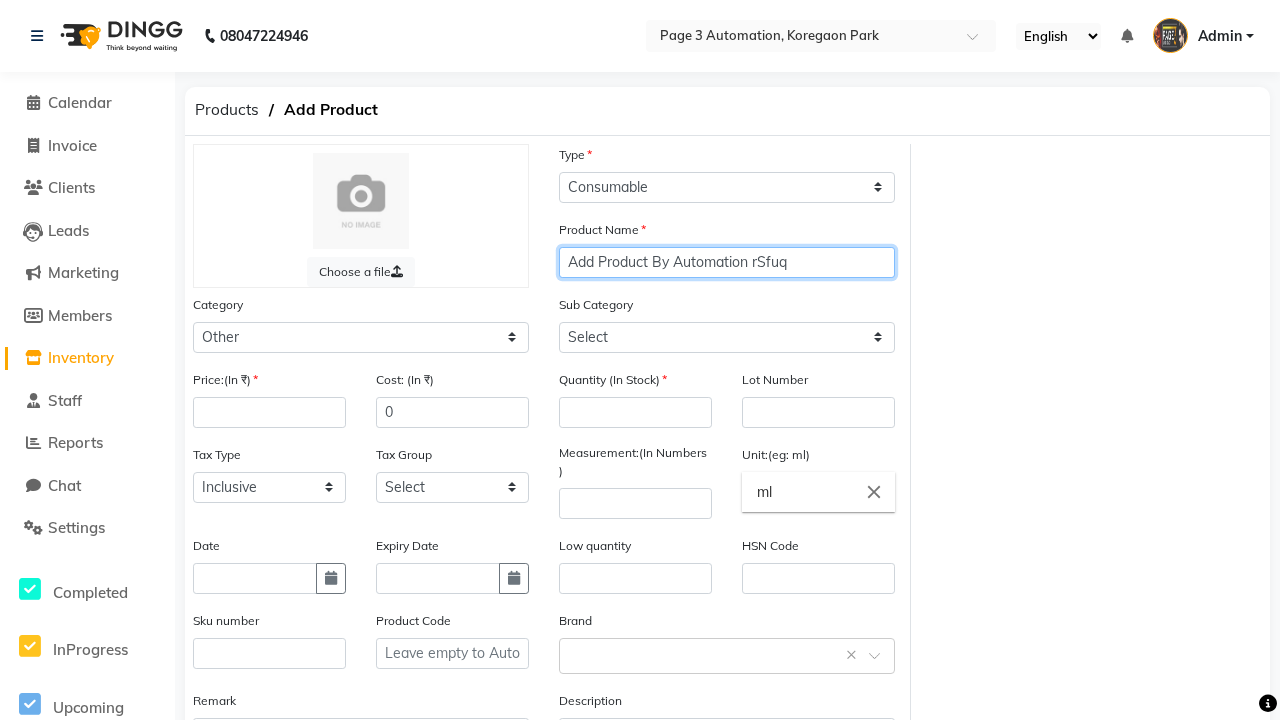 type on "Add Product By Automation rSfuq" 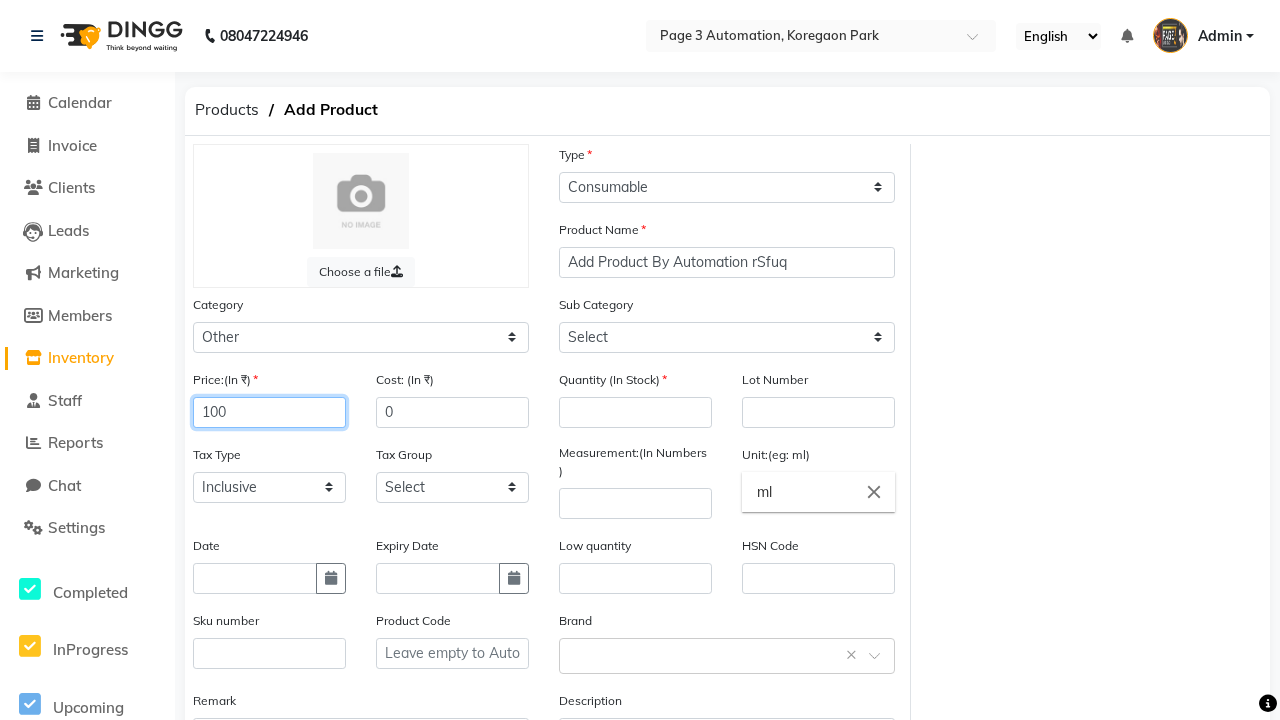 type on "100" 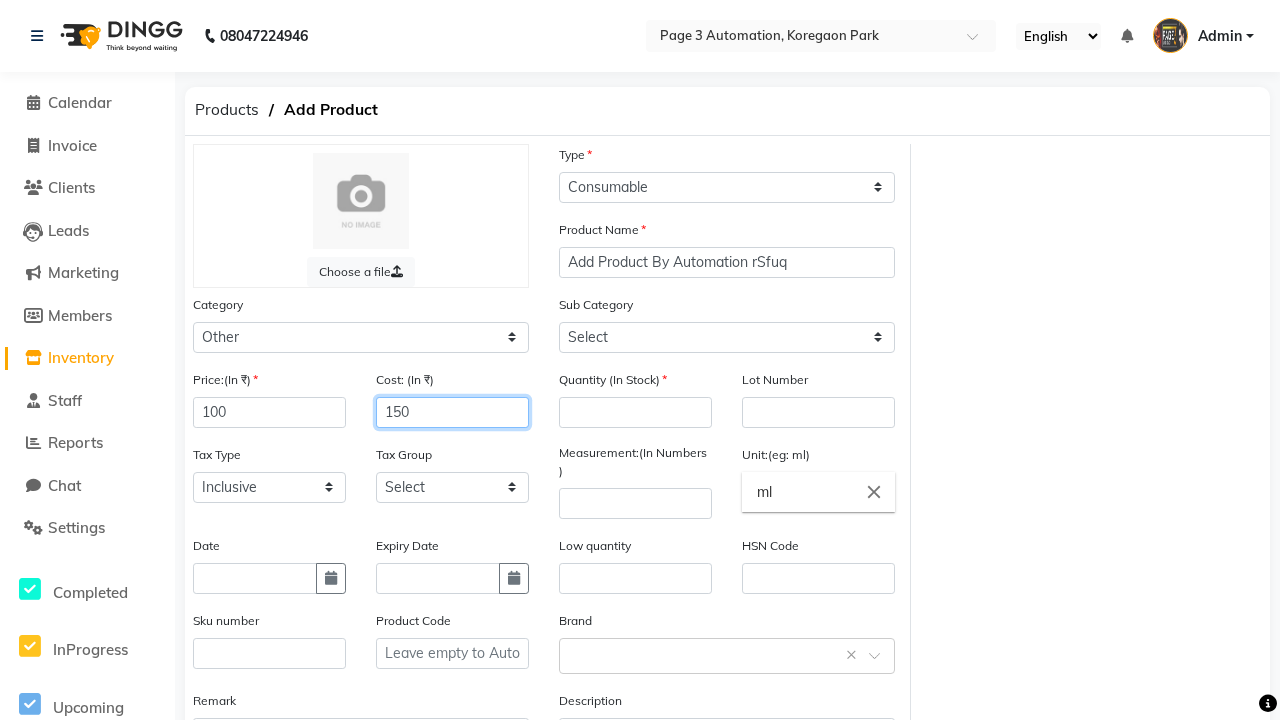 type on "150" 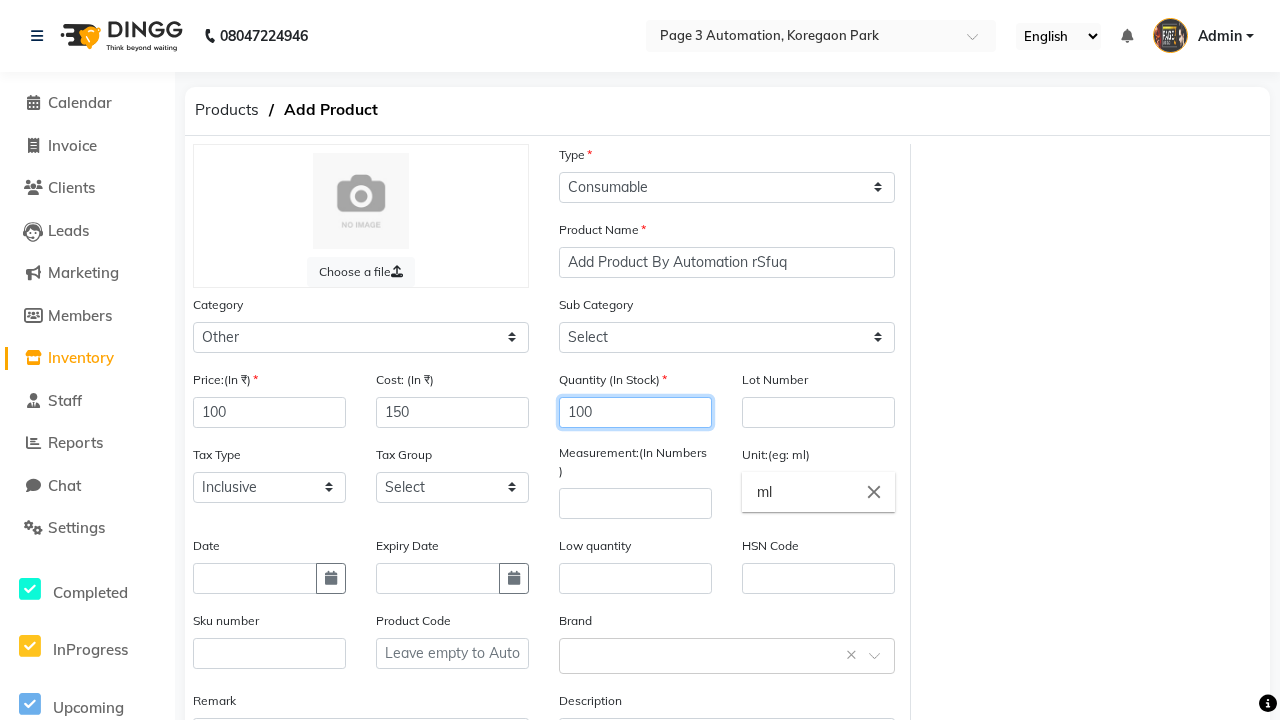 type on "100" 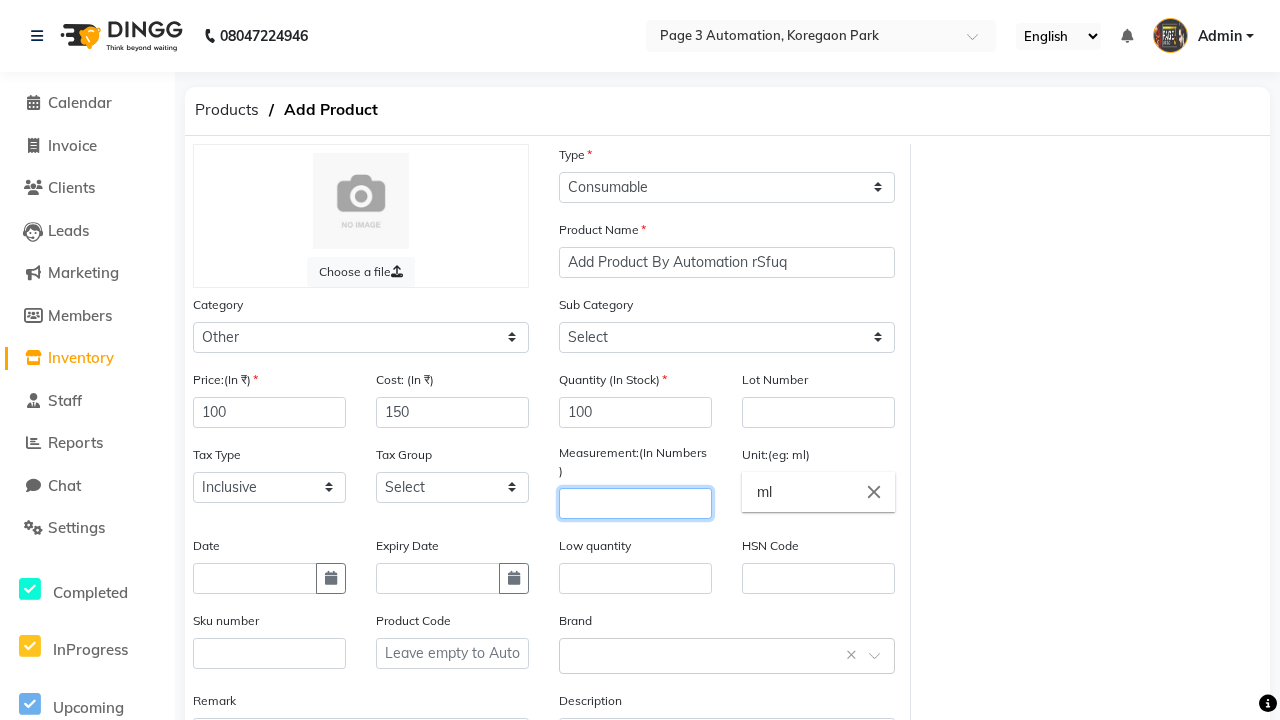 select on "1002" 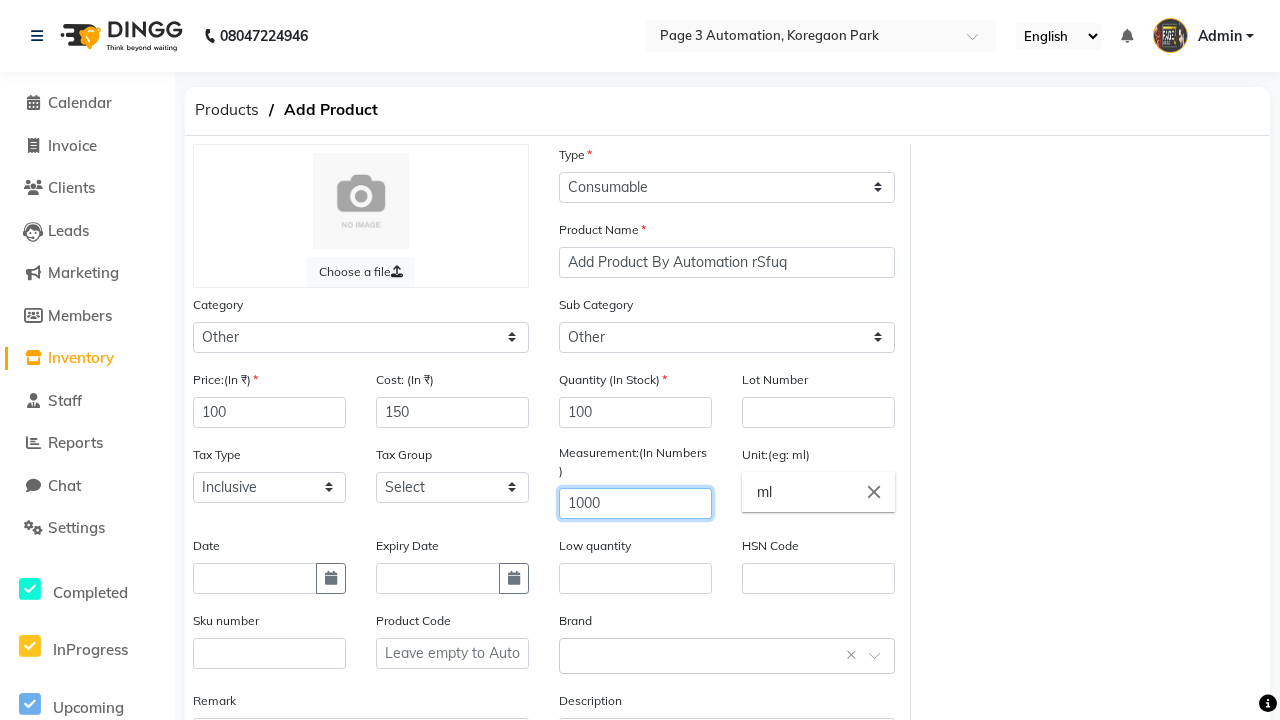 type on "1000" 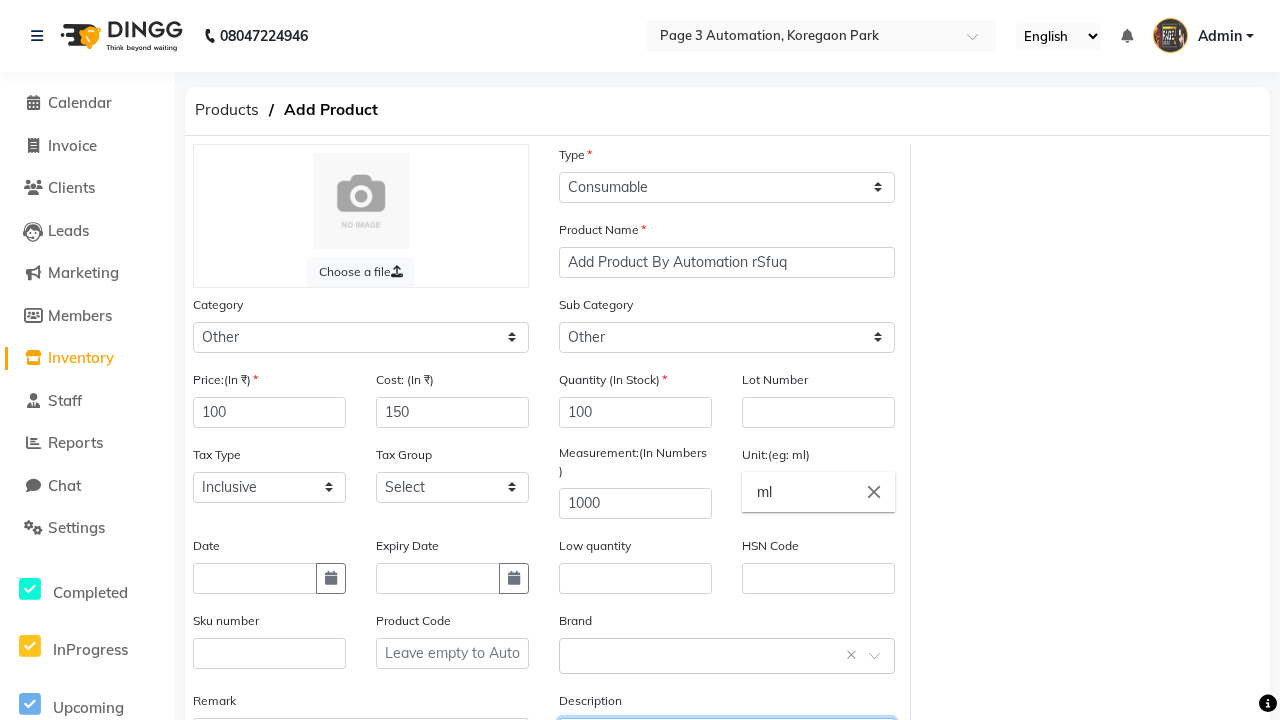 type on "This Product is Created by Automation" 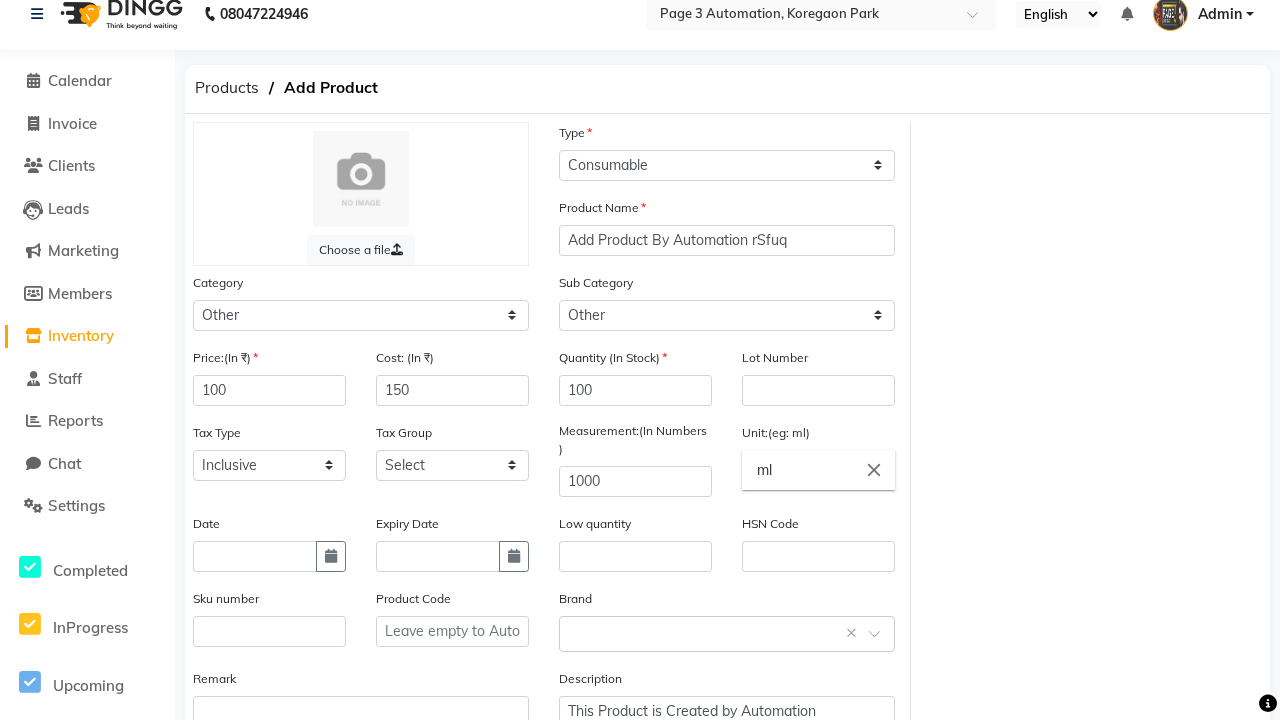 click on "Save" 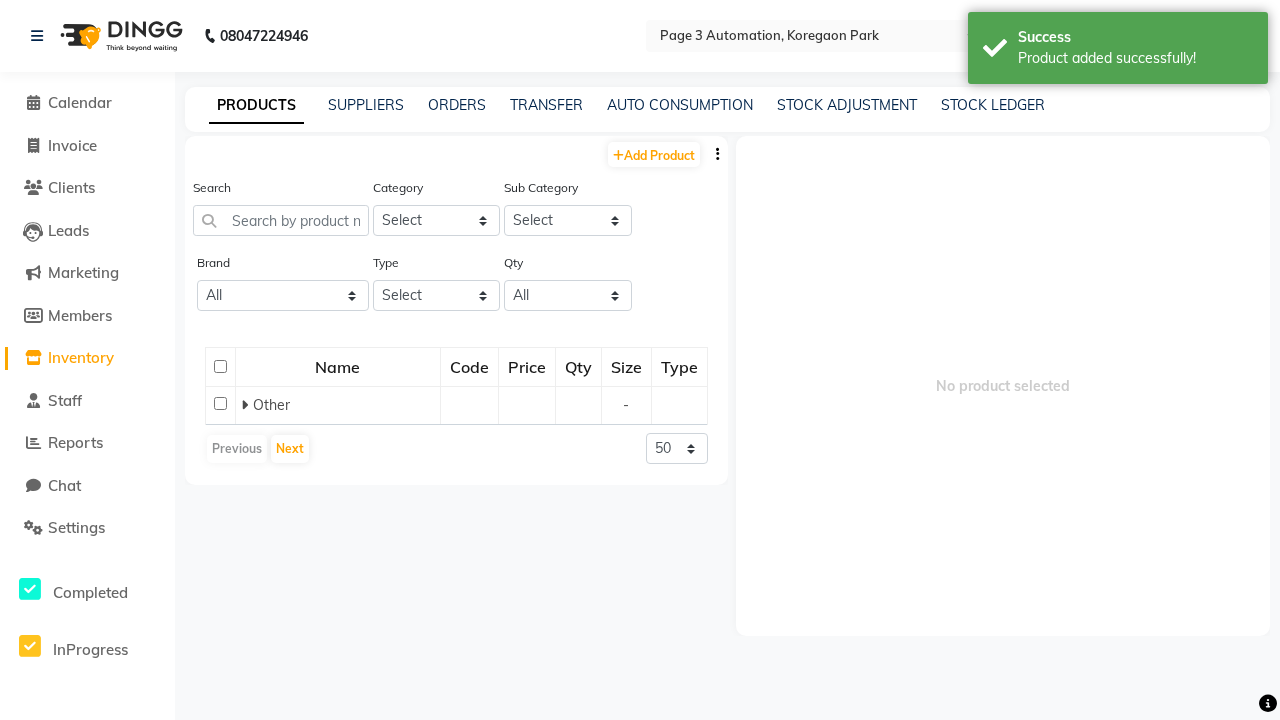 scroll, scrollTop: 0, scrollLeft: 0, axis: both 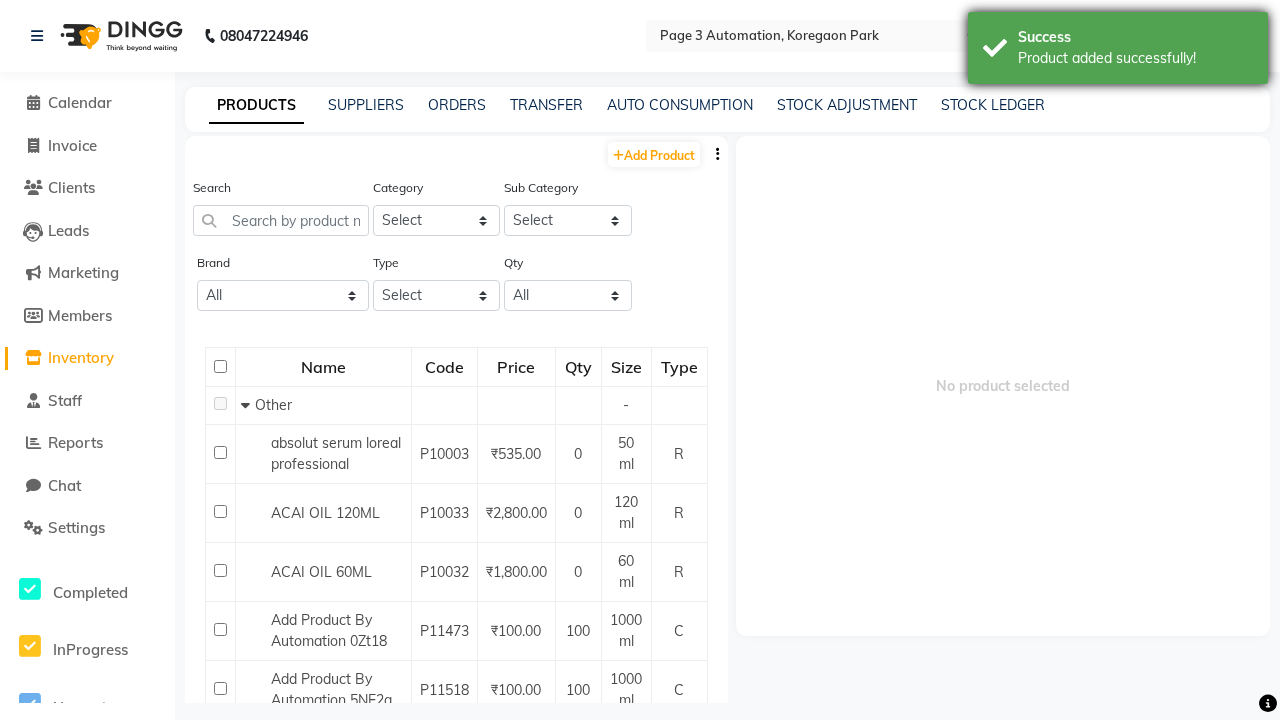 click on "Product added successfully!" at bounding box center [1135, 58] 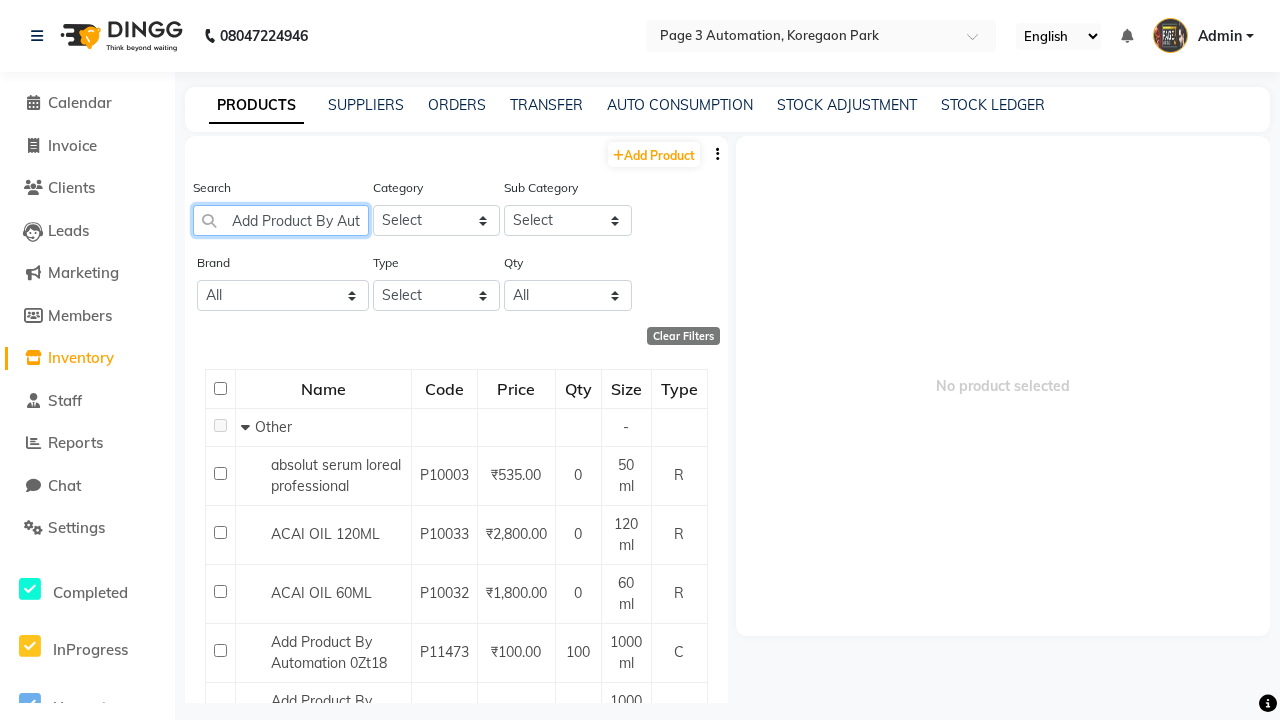 scroll, scrollTop: 0, scrollLeft: 91, axis: horizontal 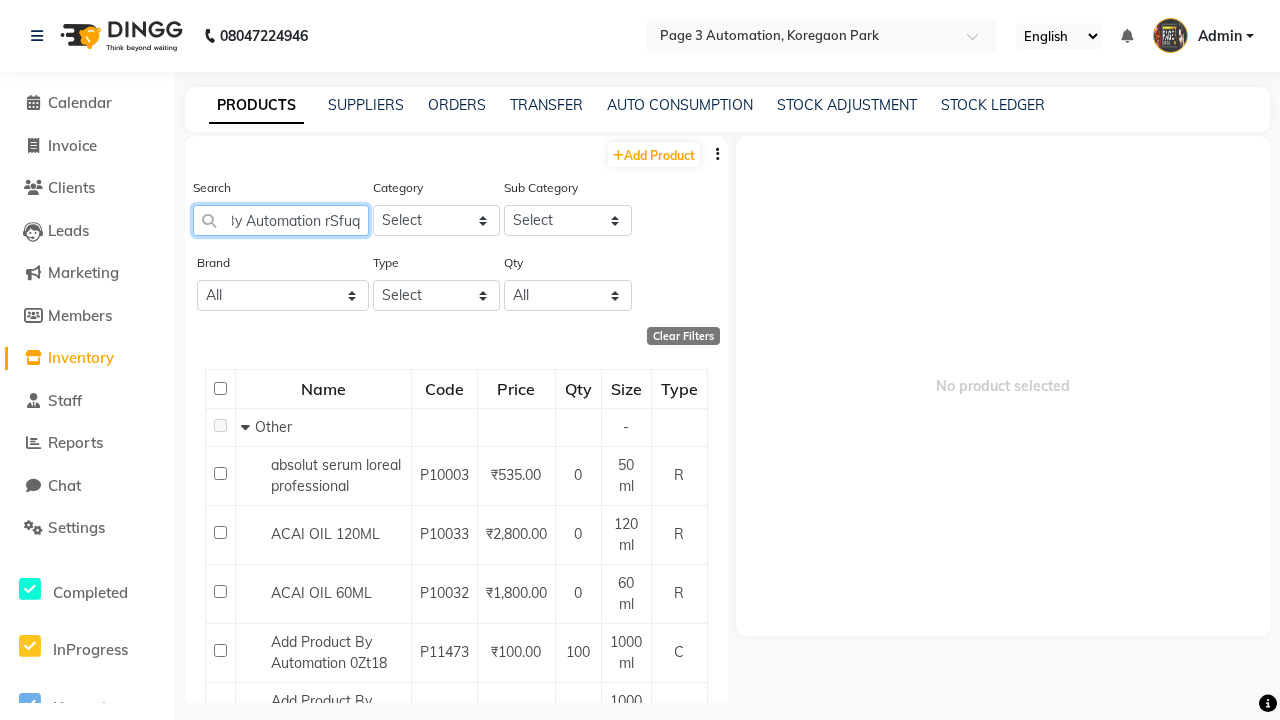 type on "Add Product By Automation rSfuq" 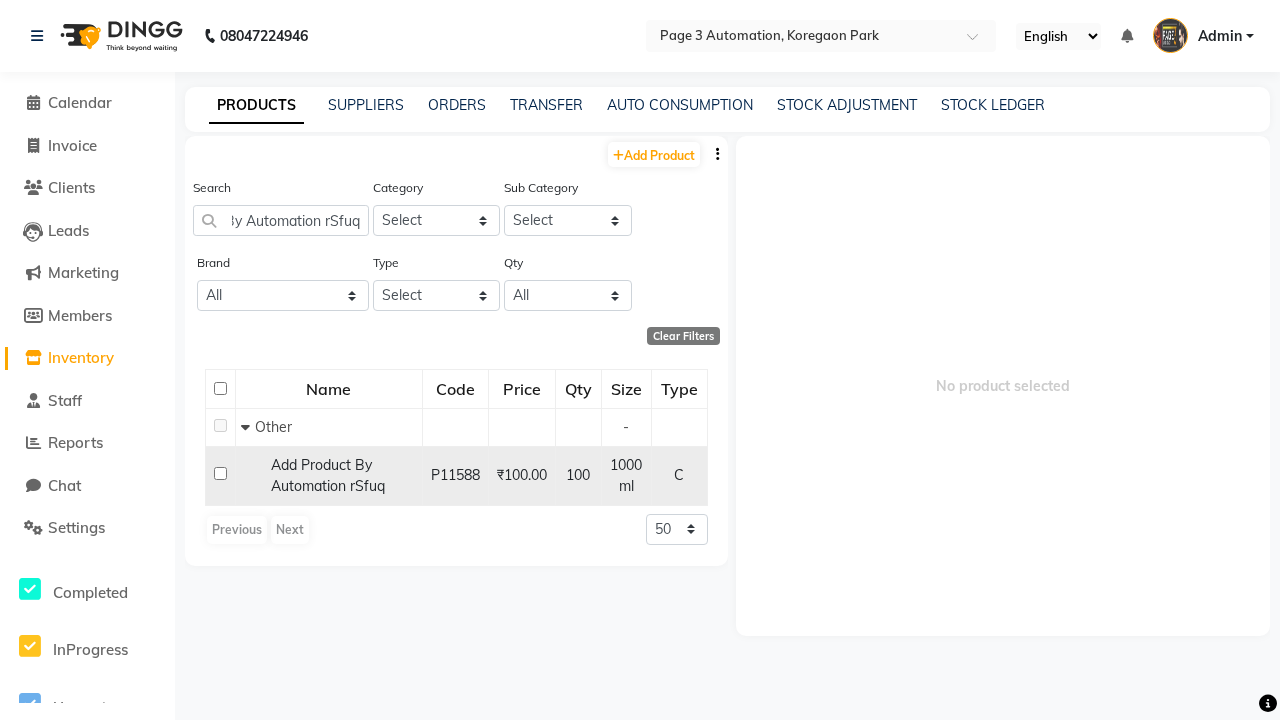 click 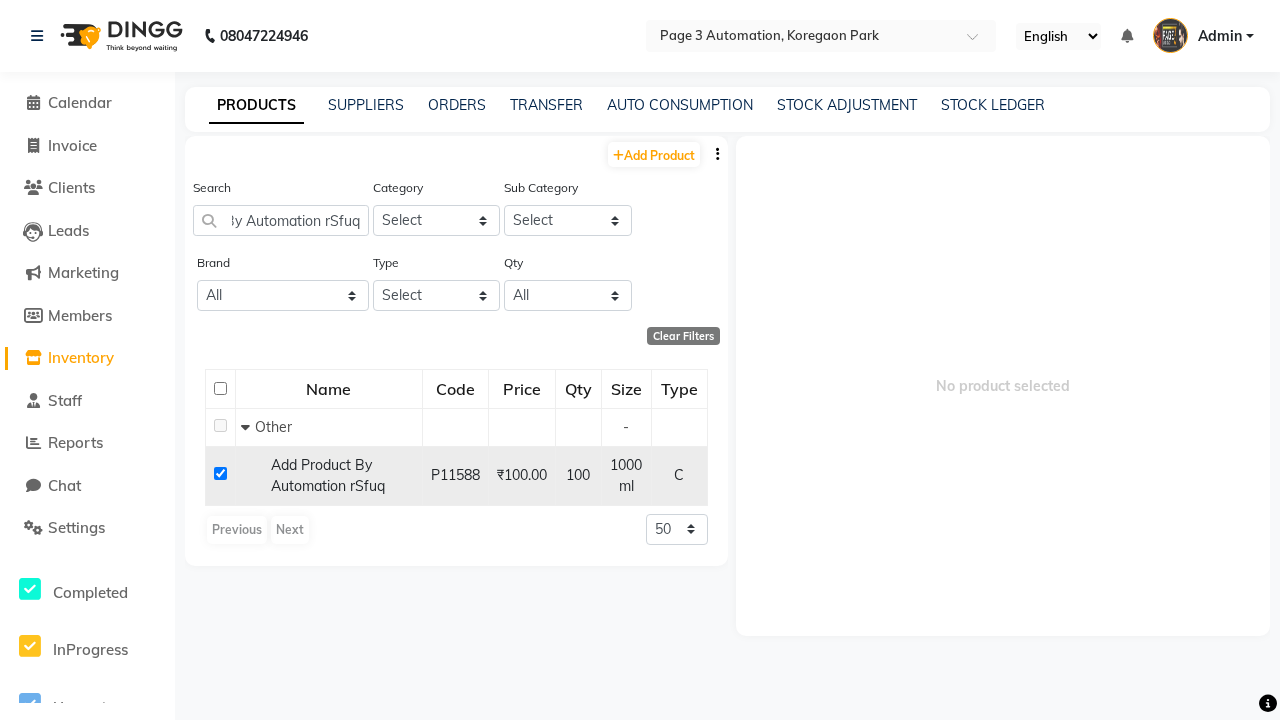 checkbox on "true" 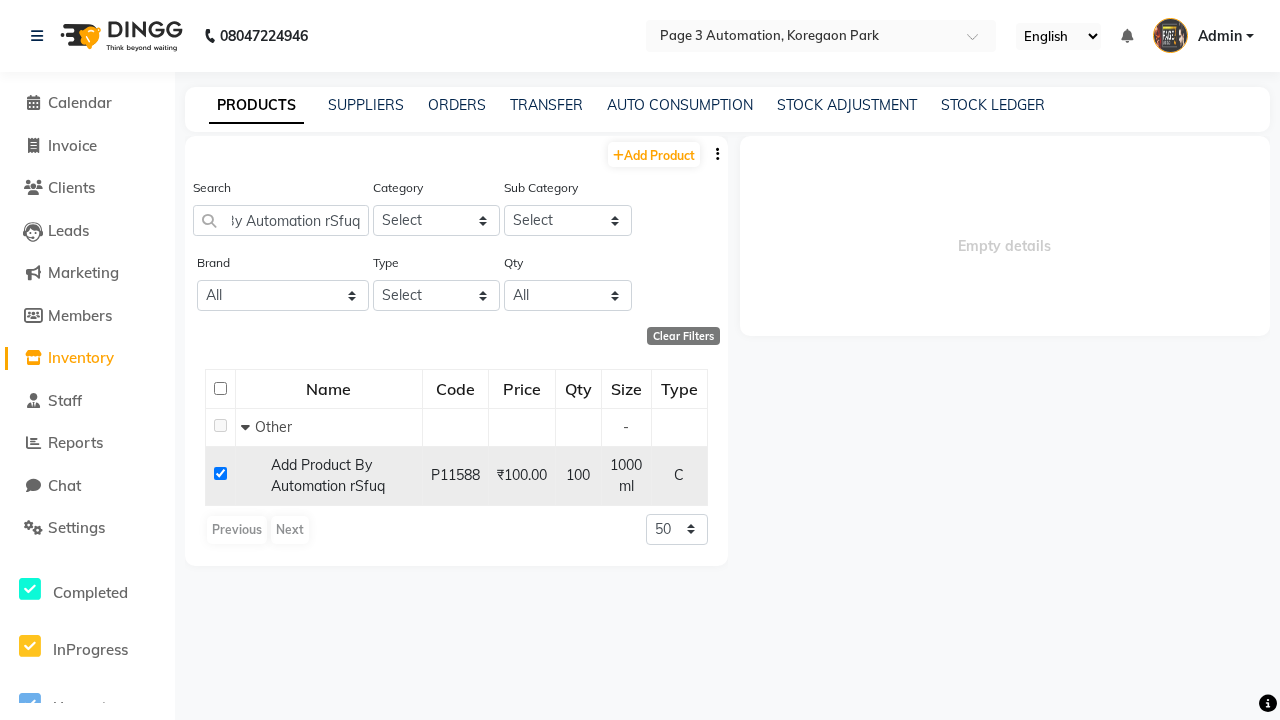scroll, scrollTop: 0, scrollLeft: 0, axis: both 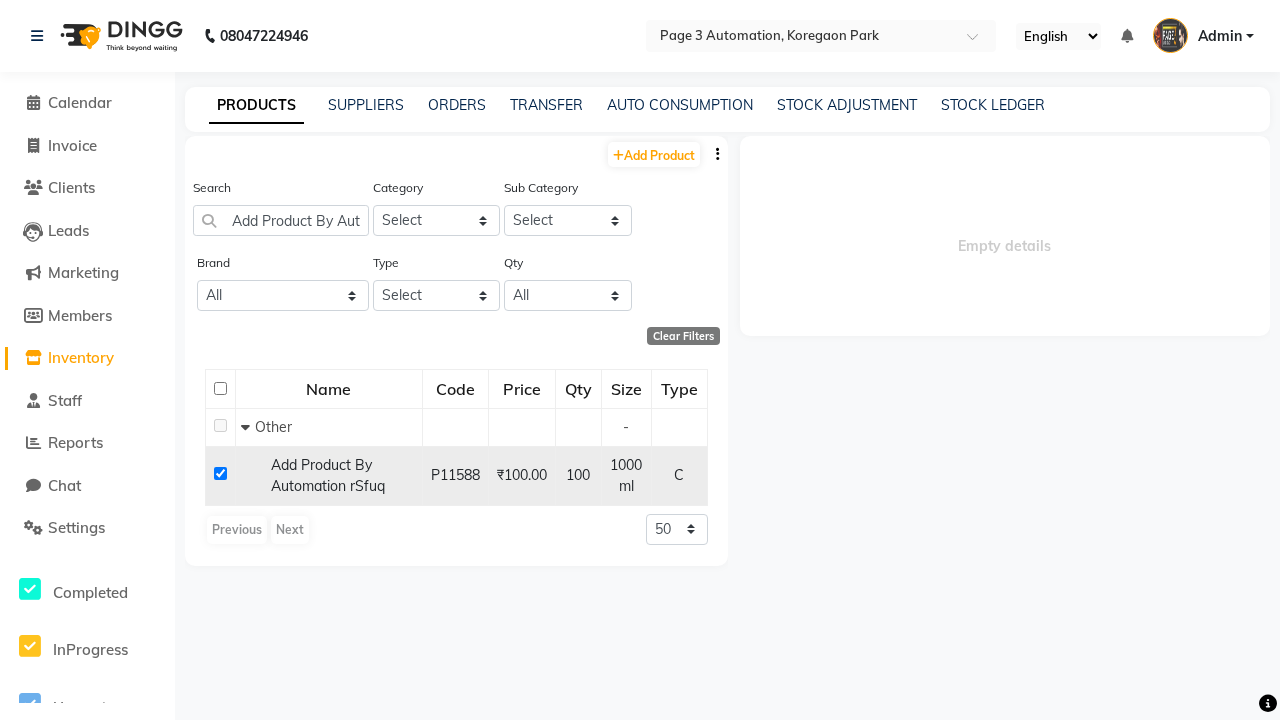 select 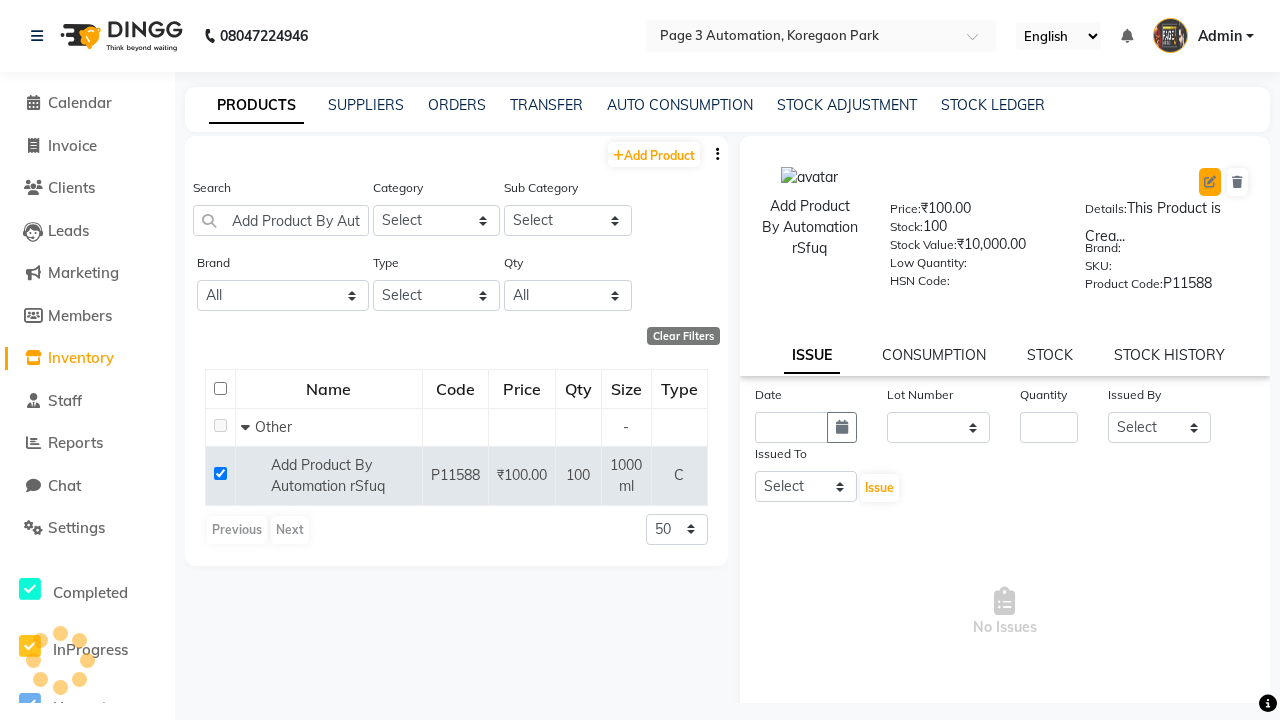 click 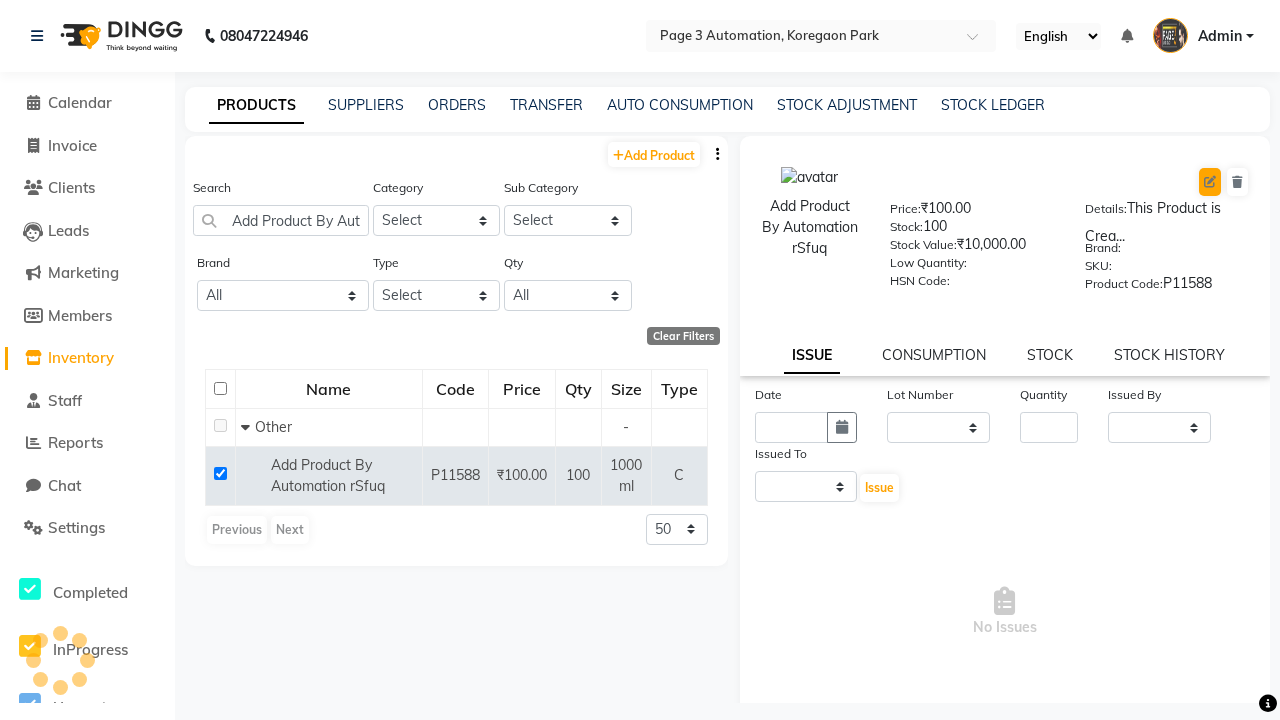 select on "C" 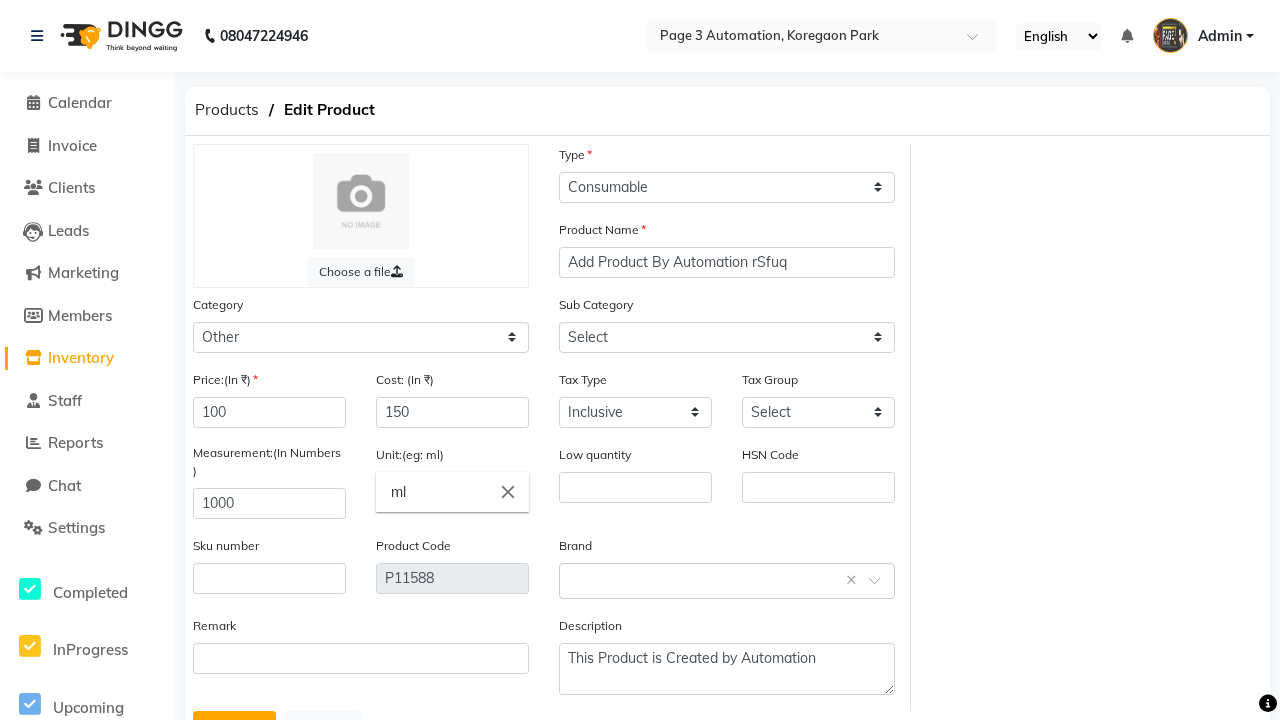 select on "1002" 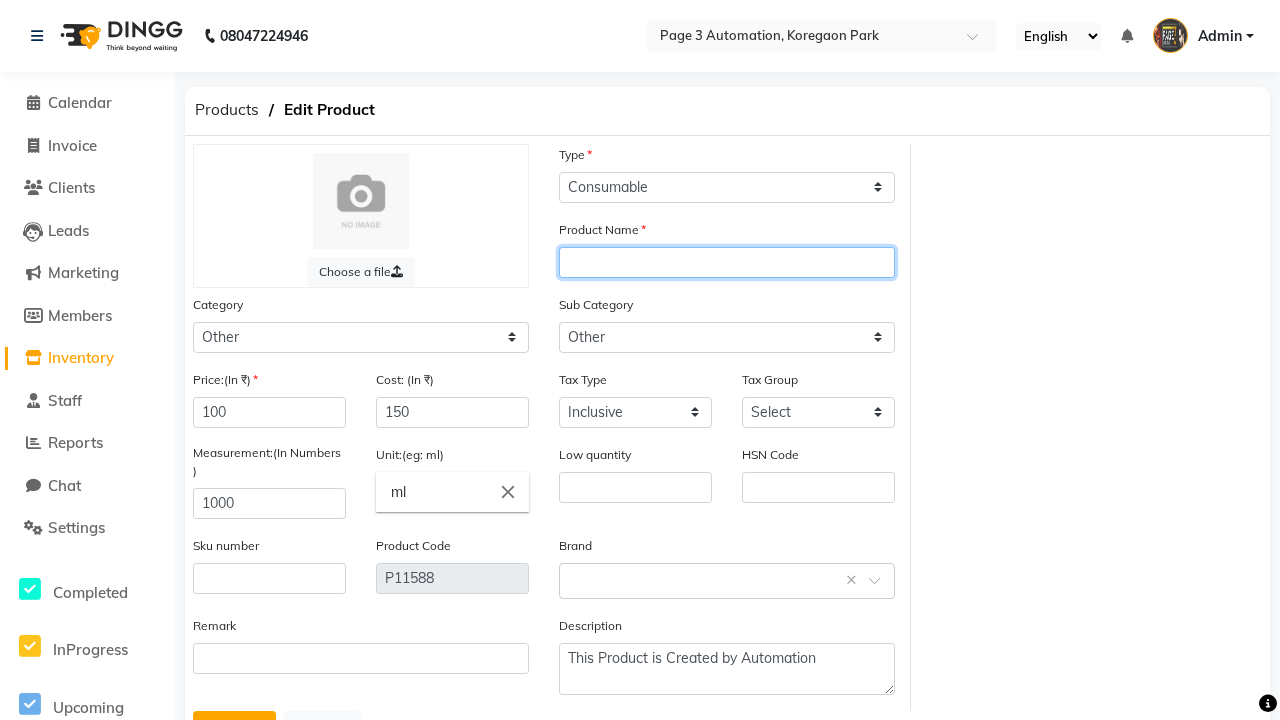 type on "Add Product By Automation rSfuq update" 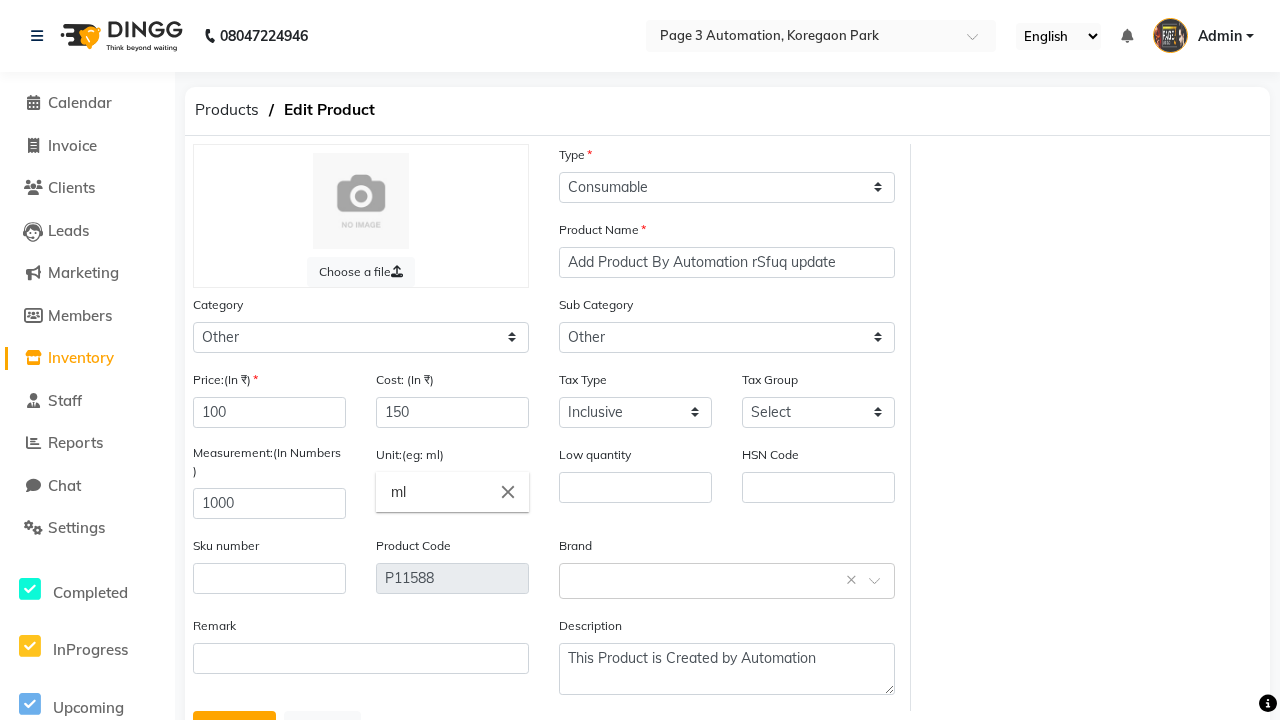 click on "Update" 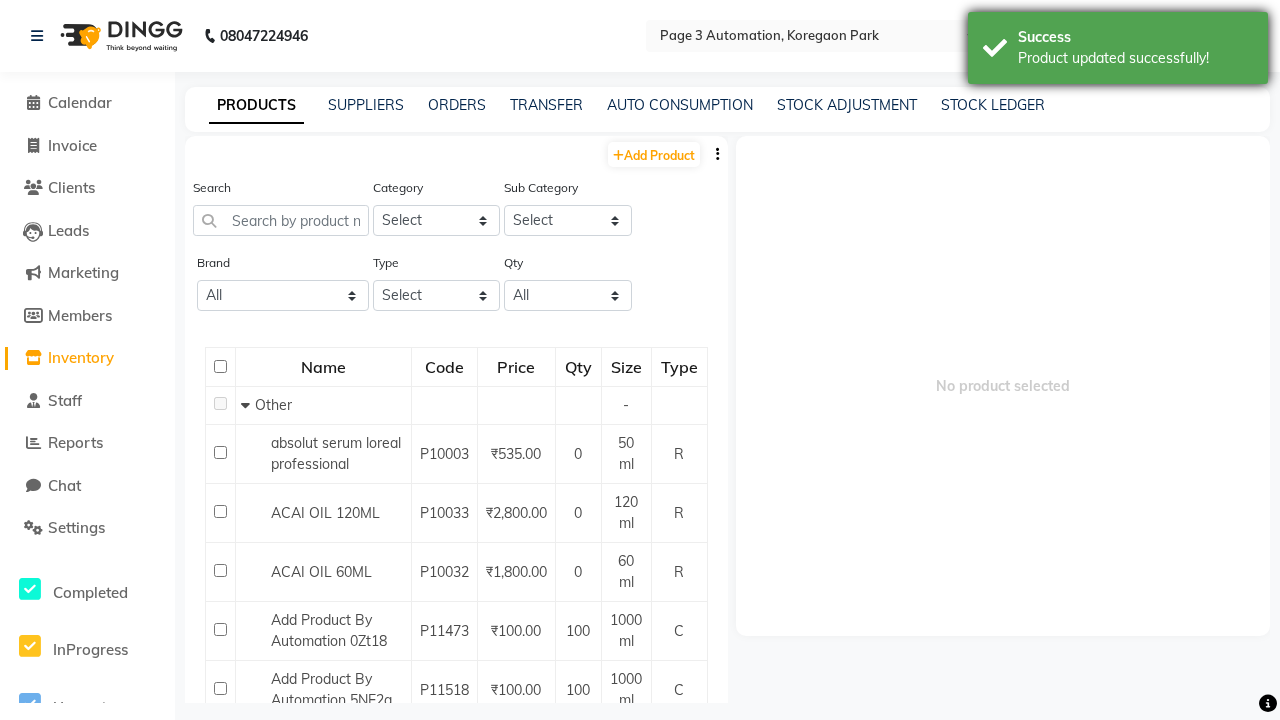 click on "Product updated successfully!" at bounding box center [1135, 58] 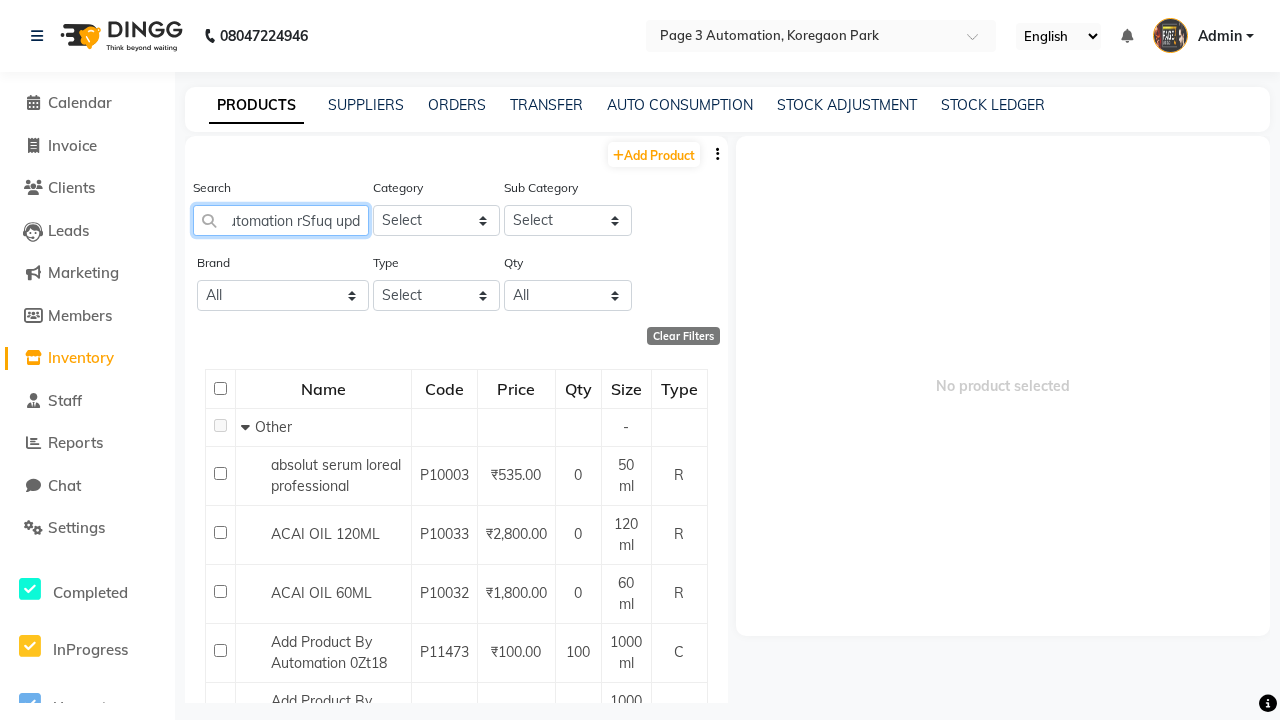 type on "Add Product By Automation rSfuq update" 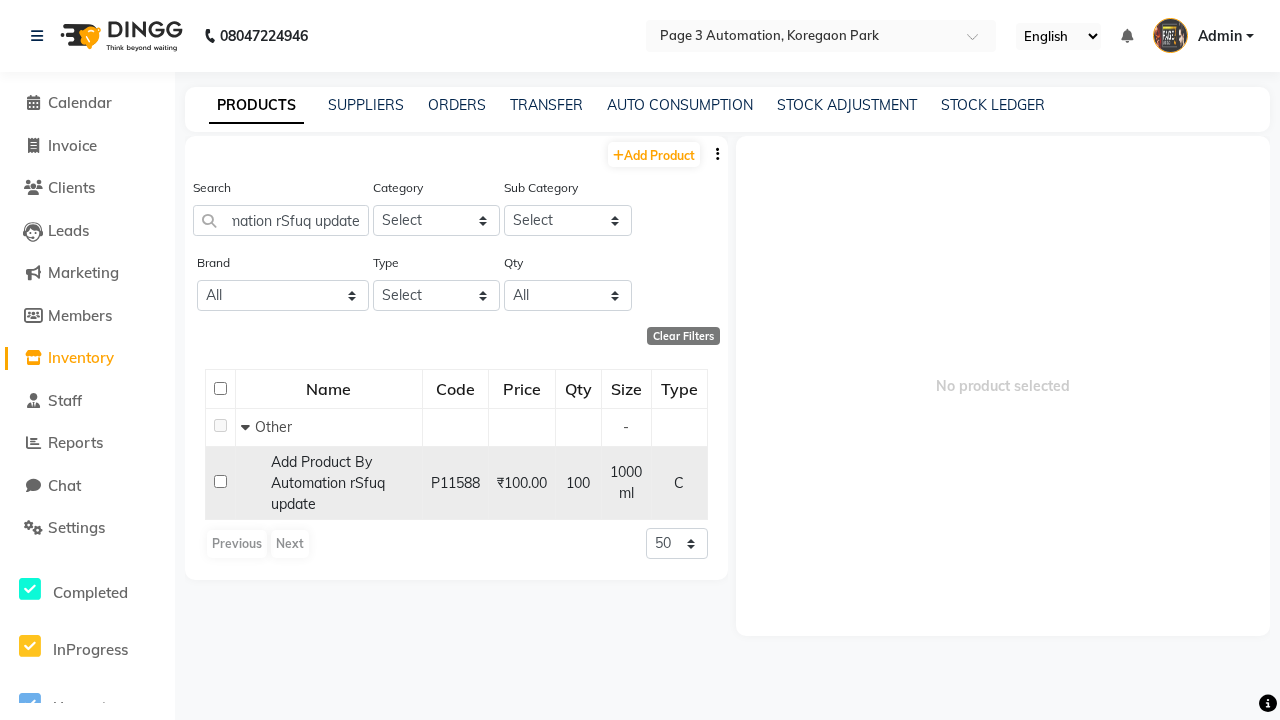 click 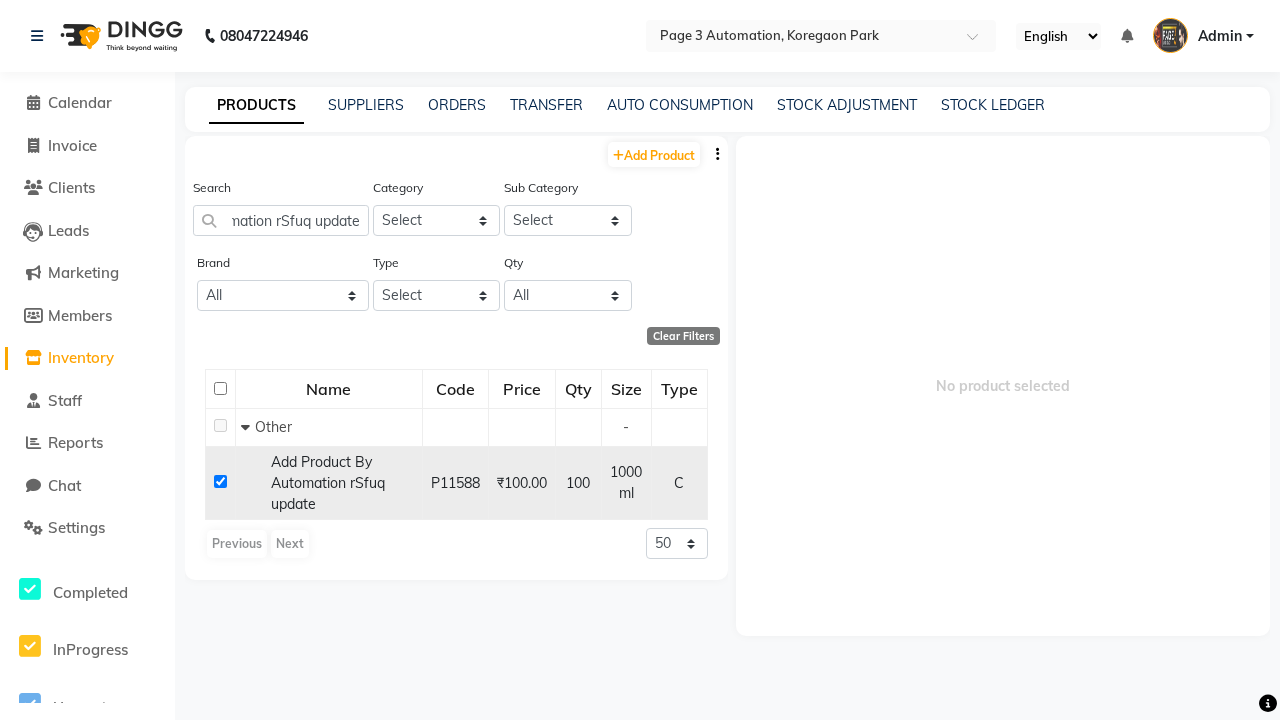 checkbox on "true" 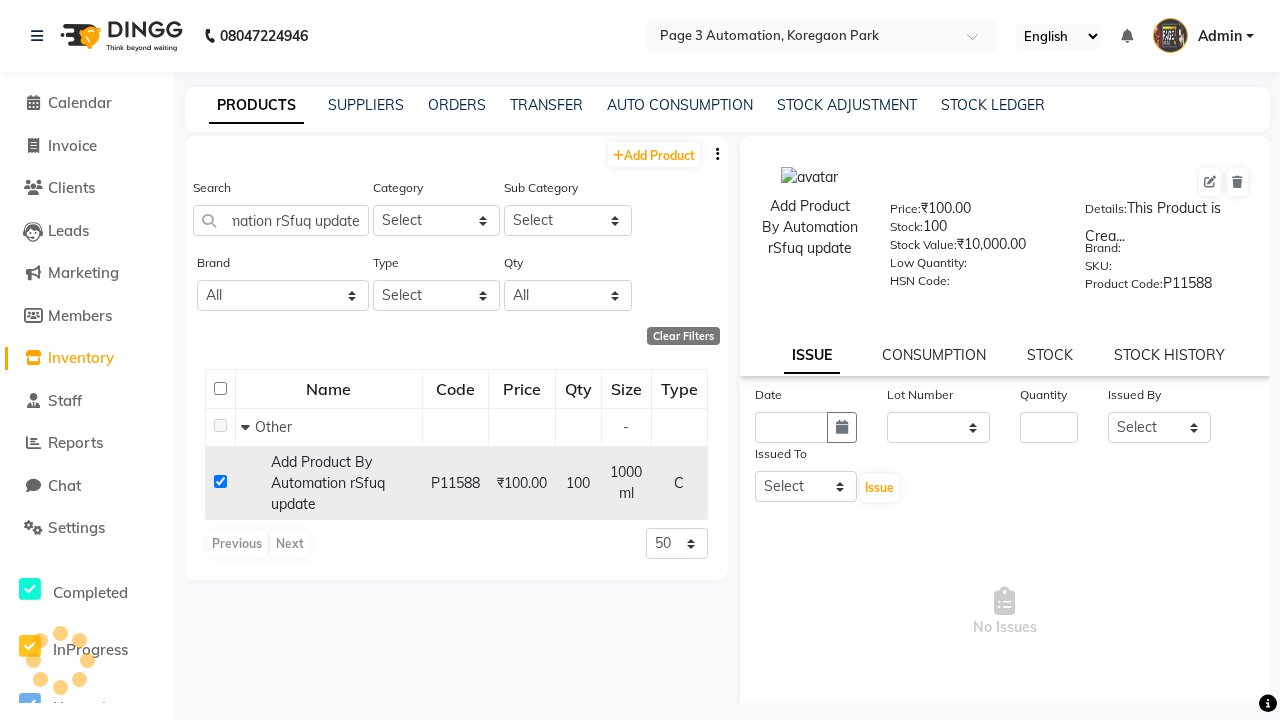 scroll, scrollTop: 0, scrollLeft: 0, axis: both 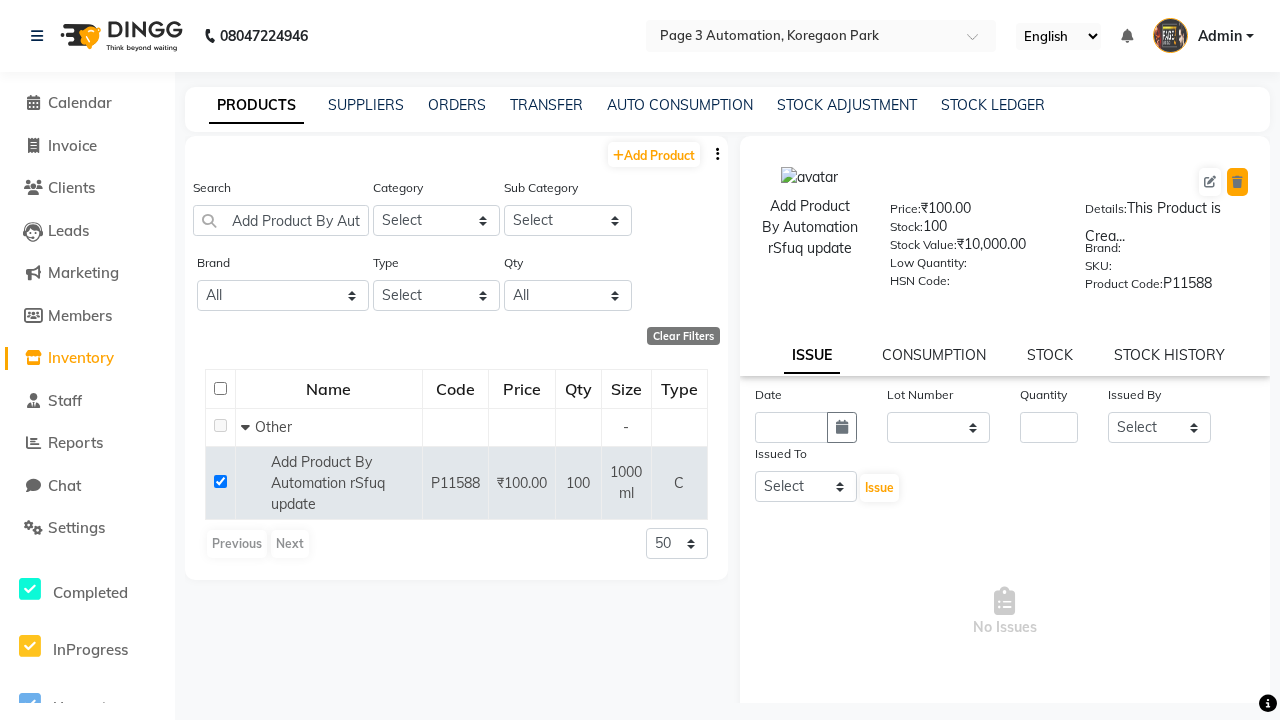click 